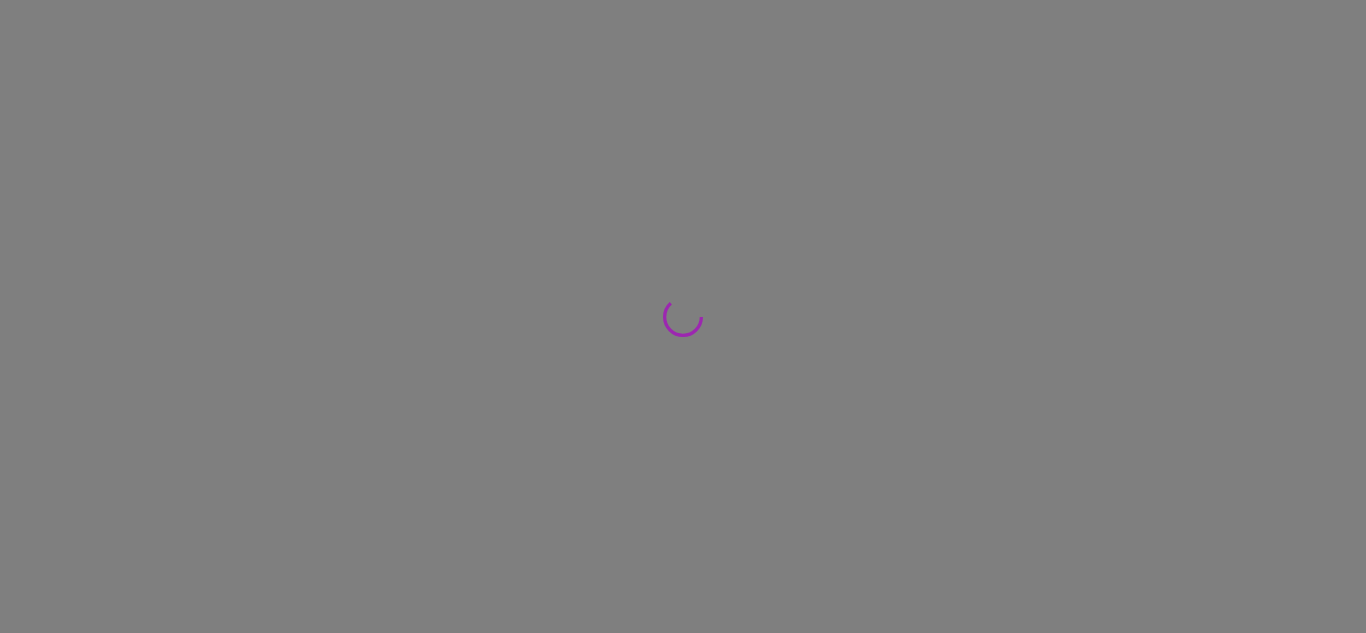 scroll, scrollTop: 0, scrollLeft: 0, axis: both 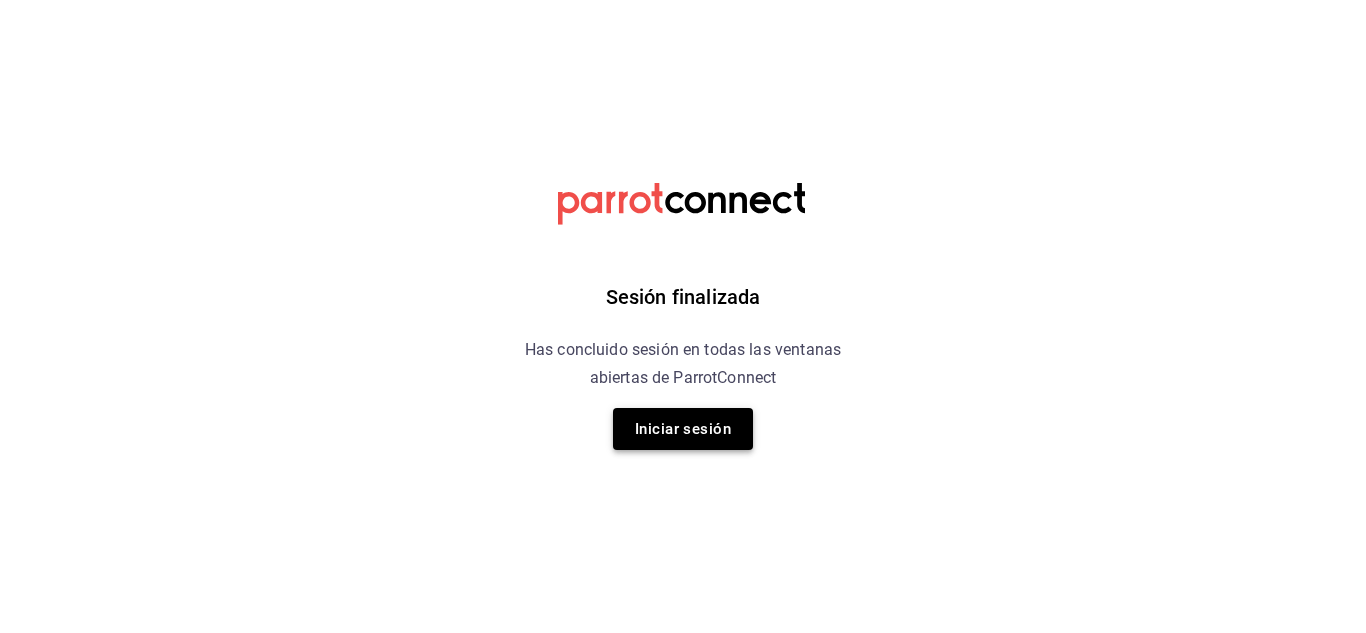 click on "Iniciar sesión" at bounding box center (683, 429) 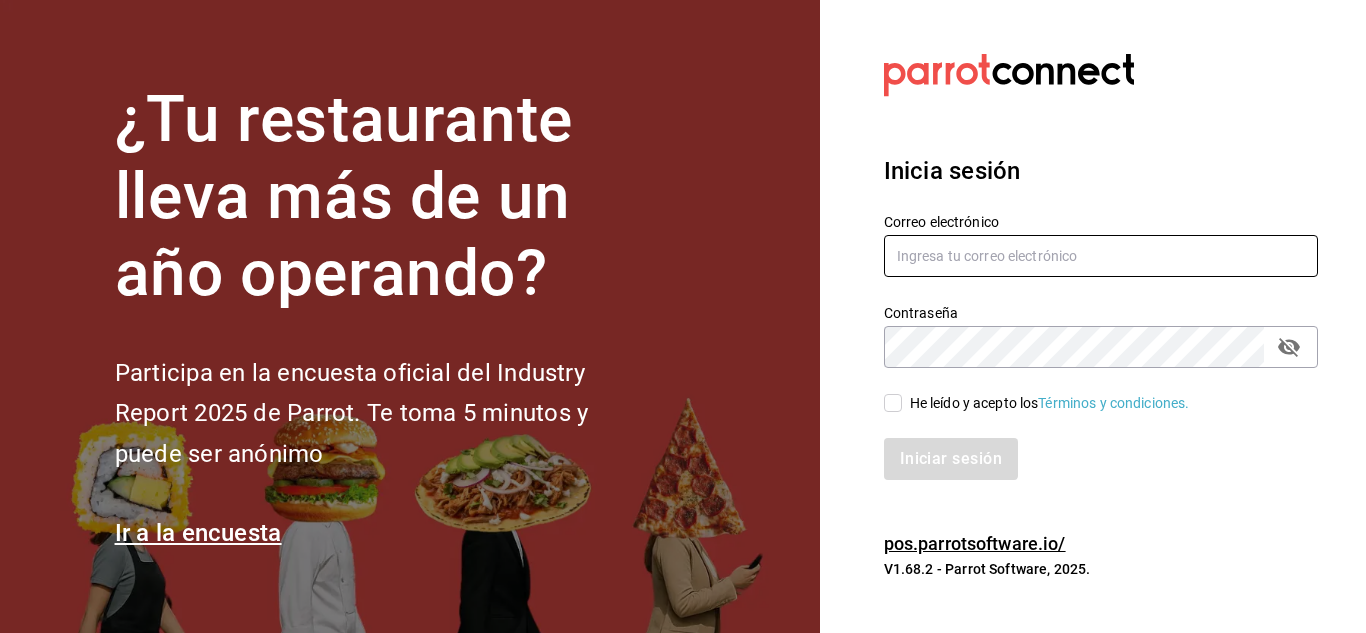 type on "animal.stregis@grupocosteno.com" 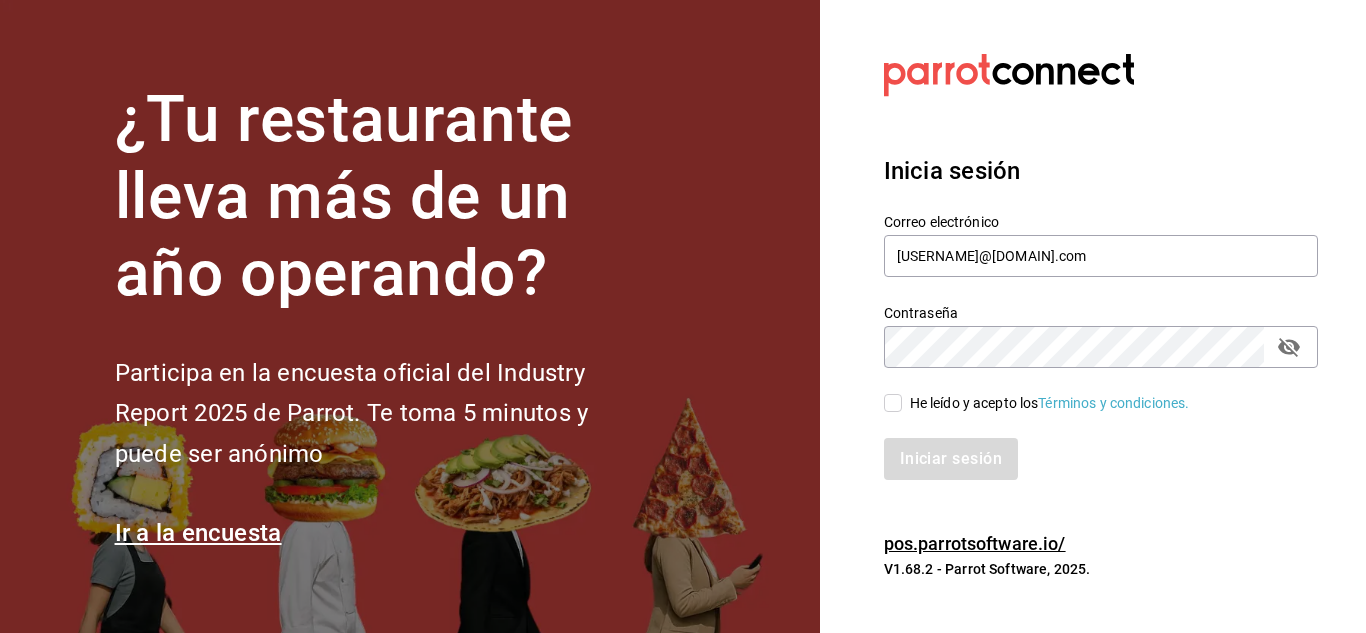 click on "He leído y acepto los  Términos y condiciones." at bounding box center (893, 403) 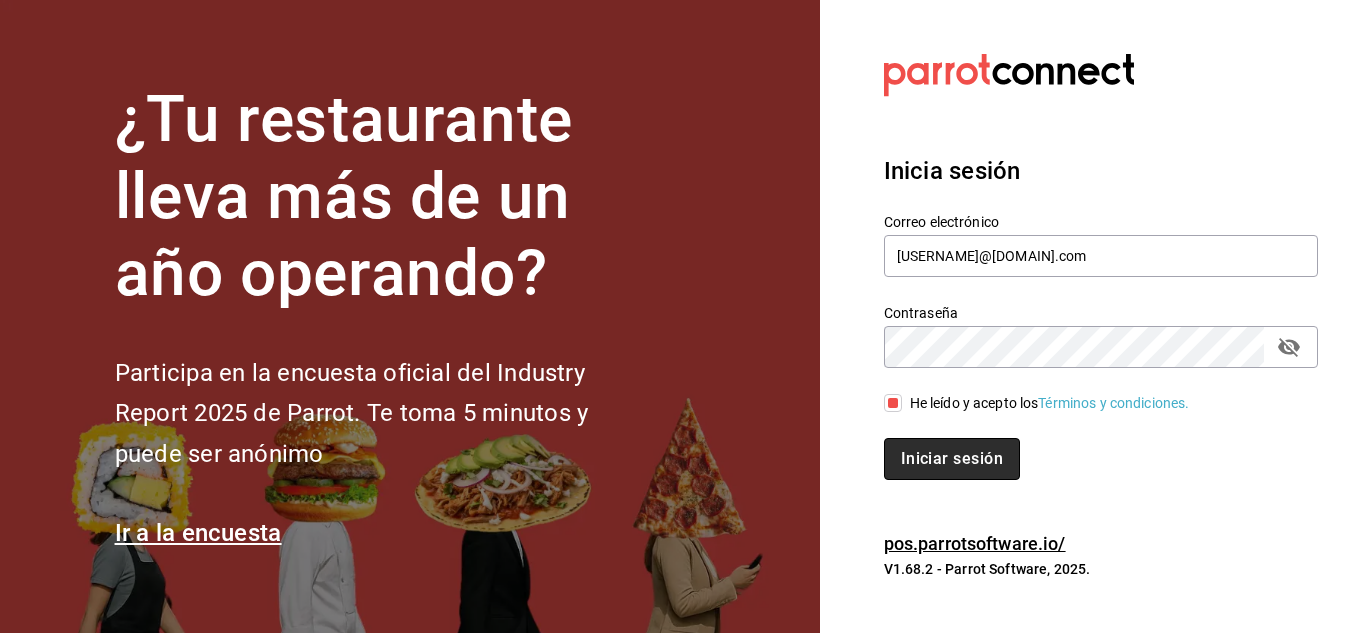 click on "Iniciar sesión" at bounding box center (952, 459) 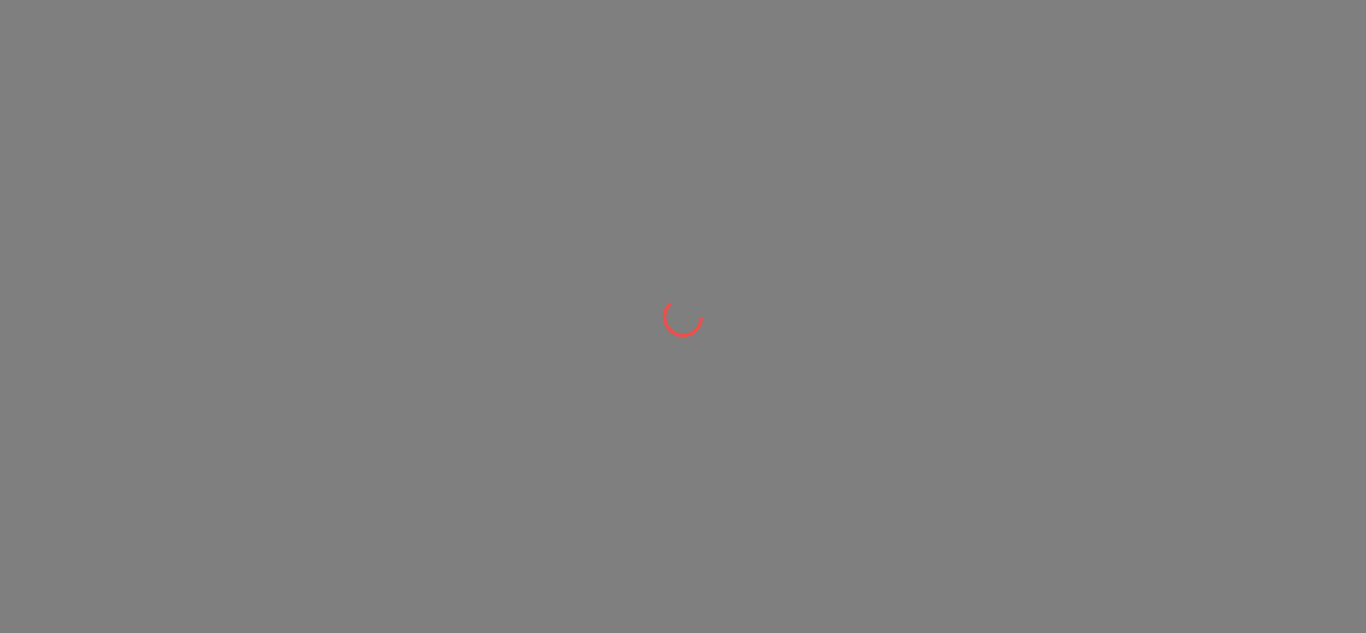 scroll, scrollTop: 0, scrollLeft: 0, axis: both 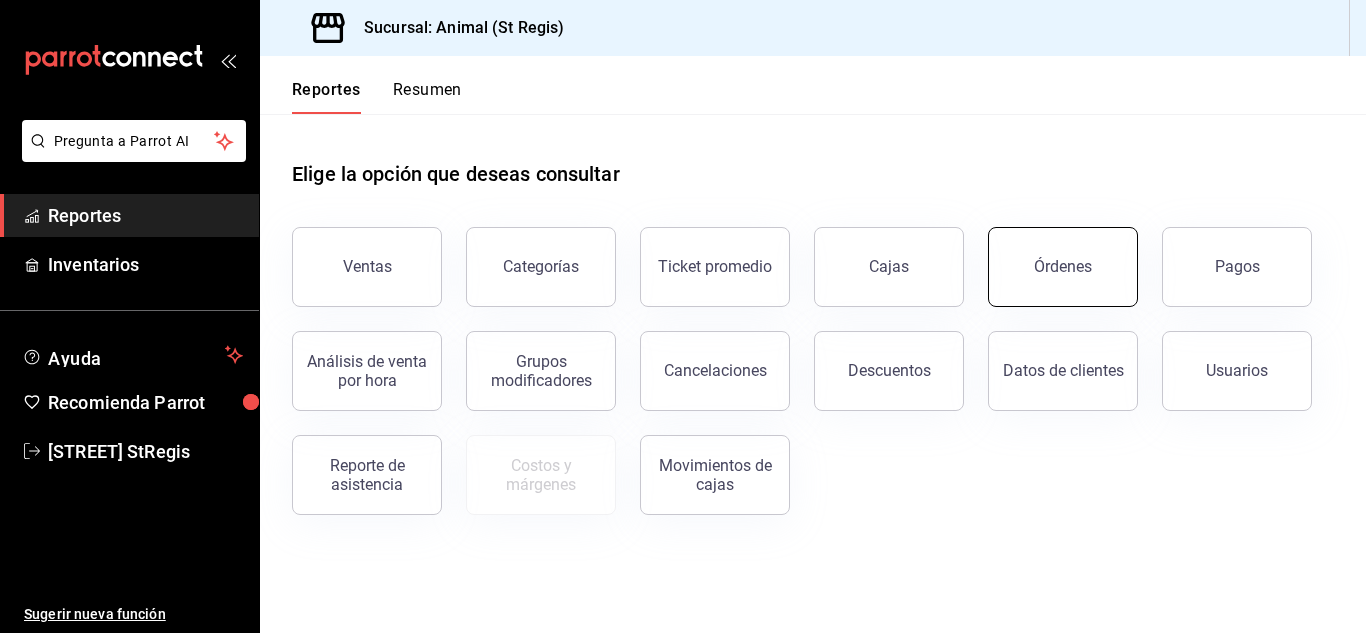 click on "Órdenes" at bounding box center (1063, 266) 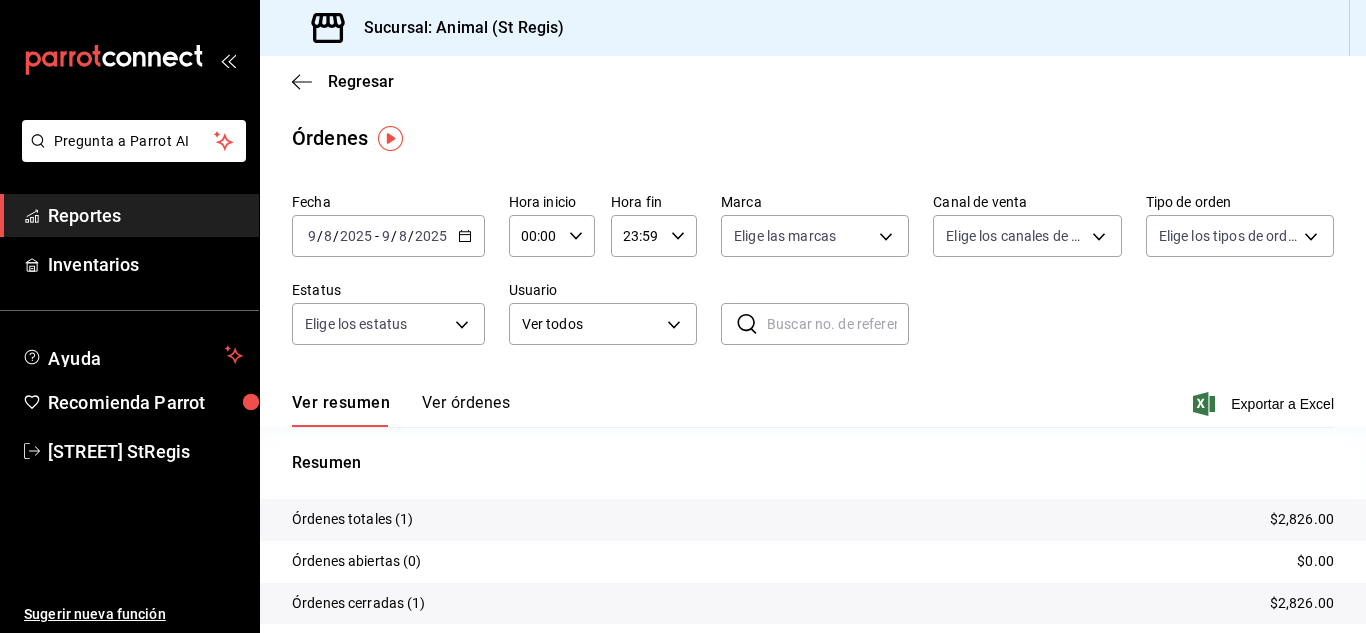 click 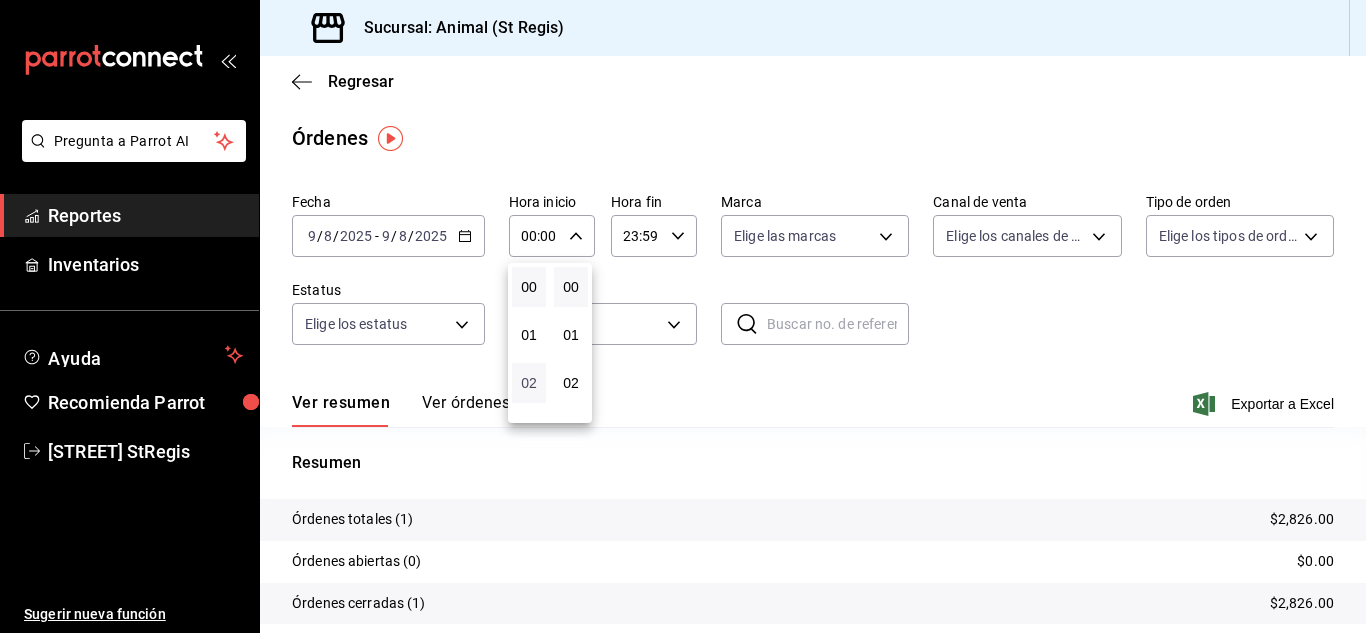 click on "02" at bounding box center [529, 383] 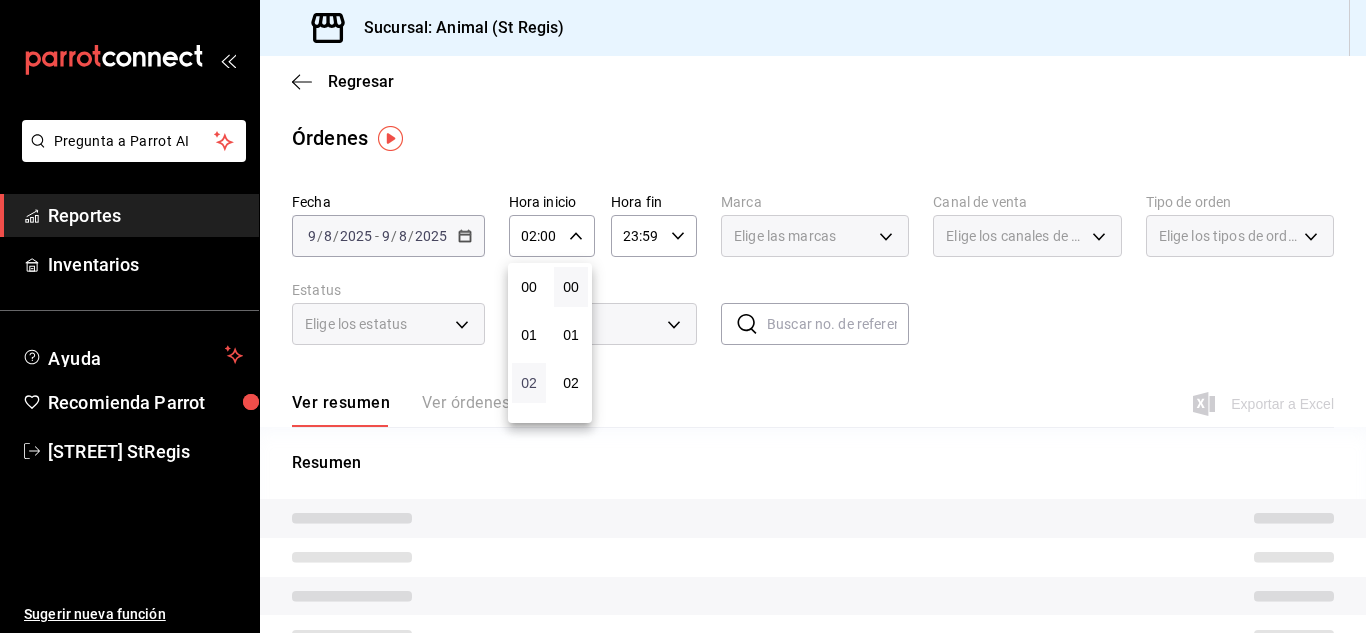 type 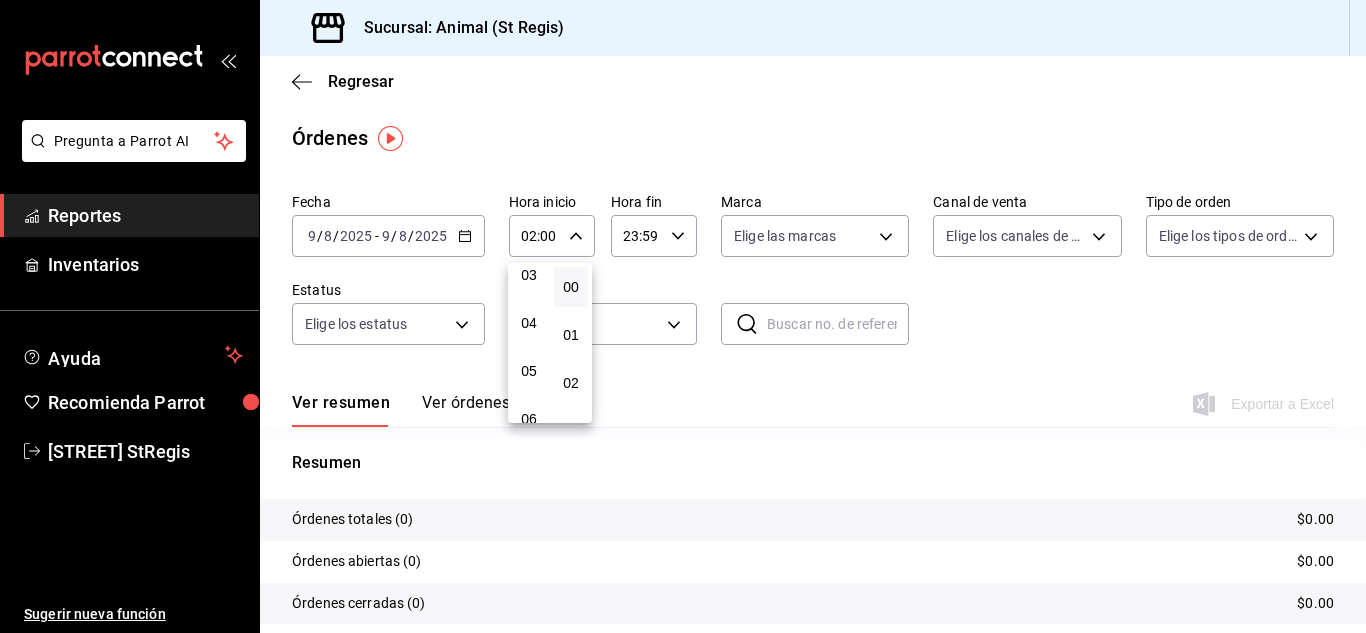 scroll, scrollTop: 160, scrollLeft: 0, axis: vertical 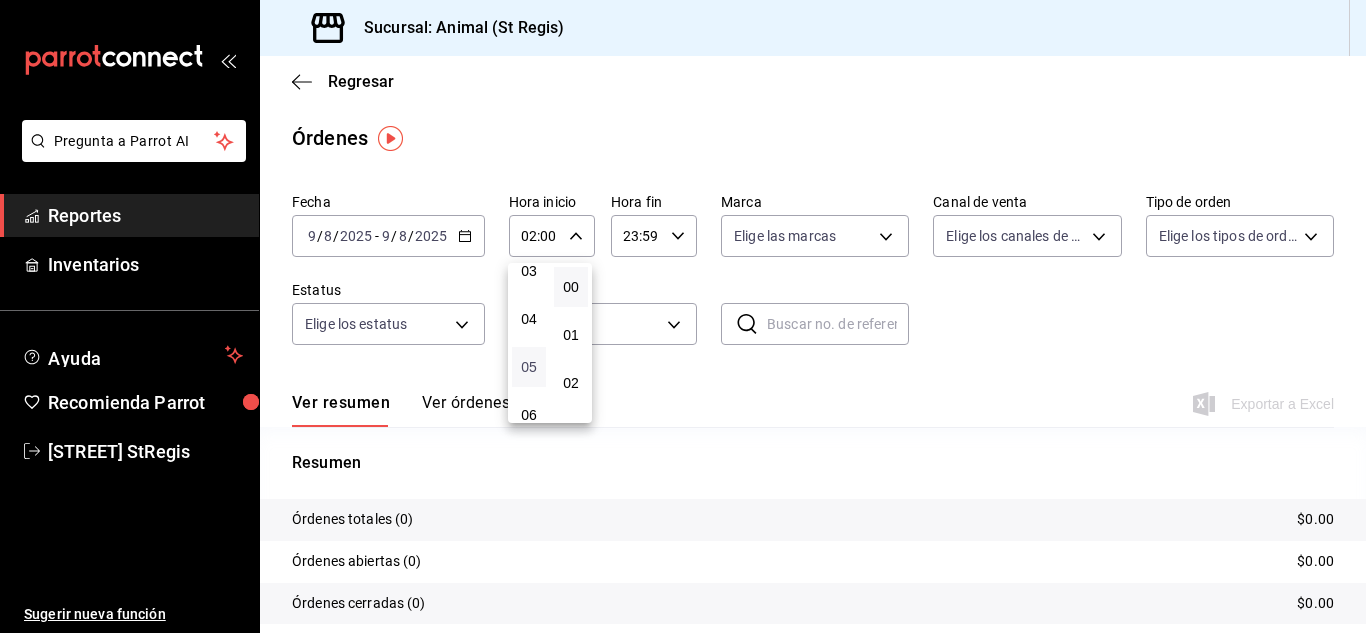 click on "05" at bounding box center (529, 367) 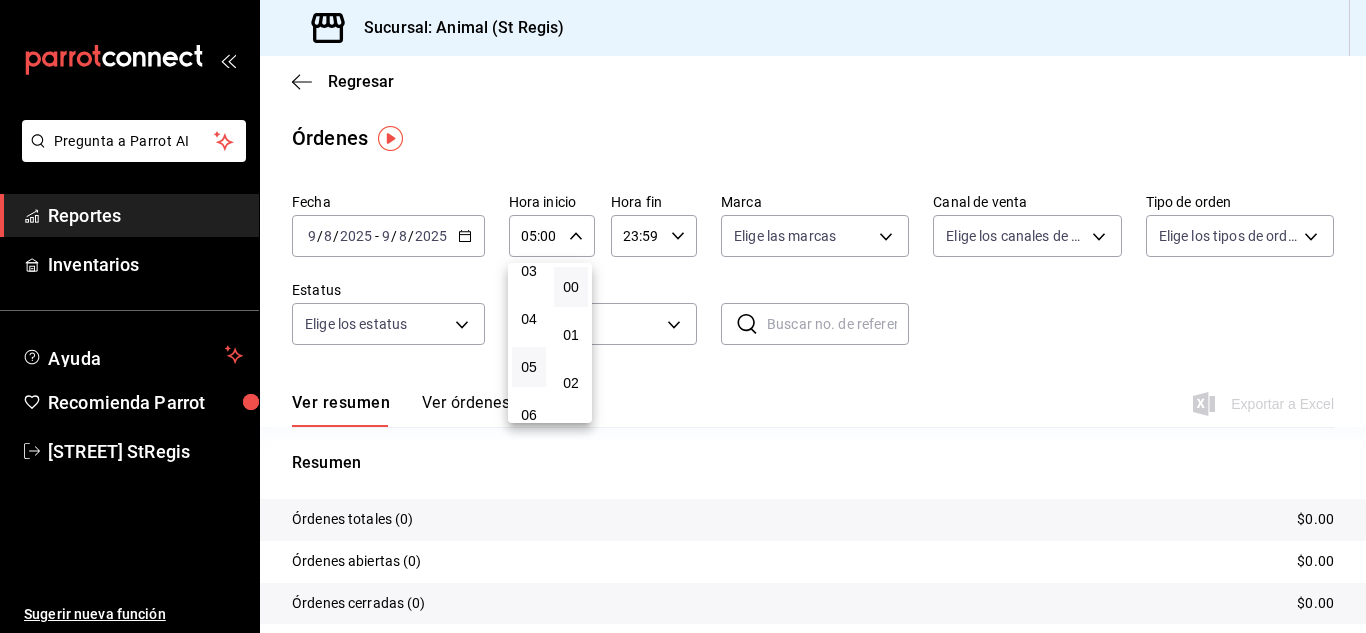 click at bounding box center (683, 316) 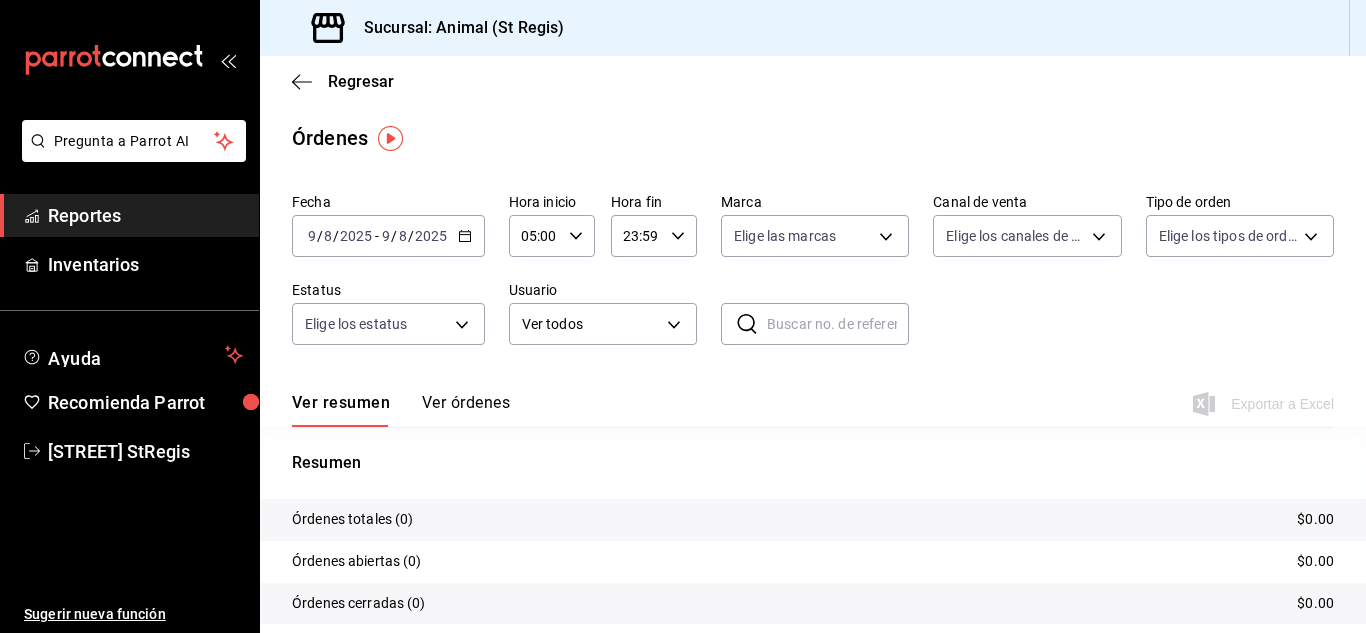 click on "23:59 Hora fin" at bounding box center [654, 236] 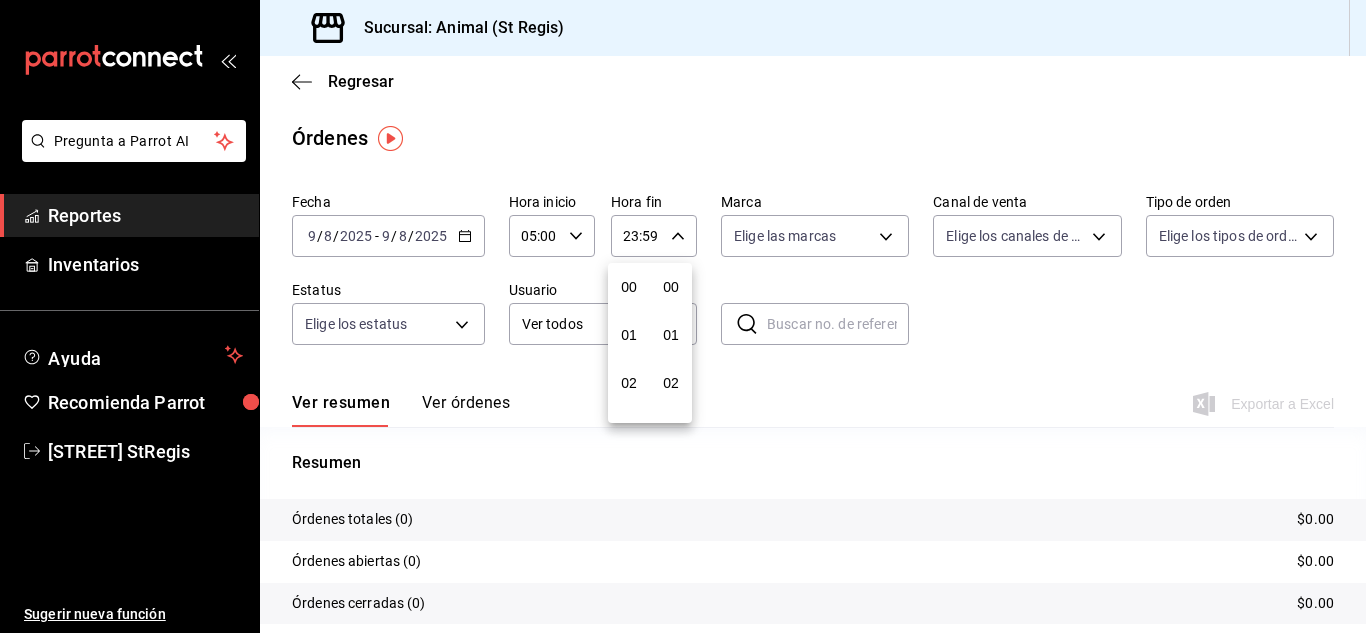 scroll, scrollTop: 992, scrollLeft: 0, axis: vertical 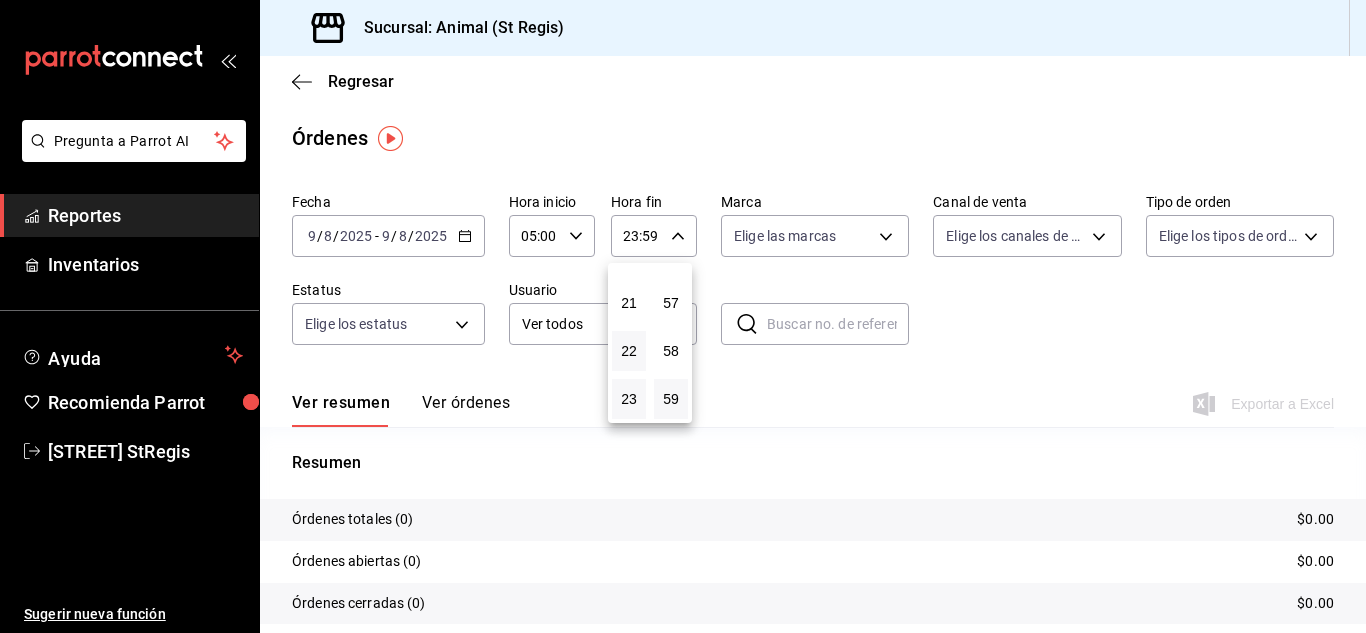 click on "22" at bounding box center (629, 351) 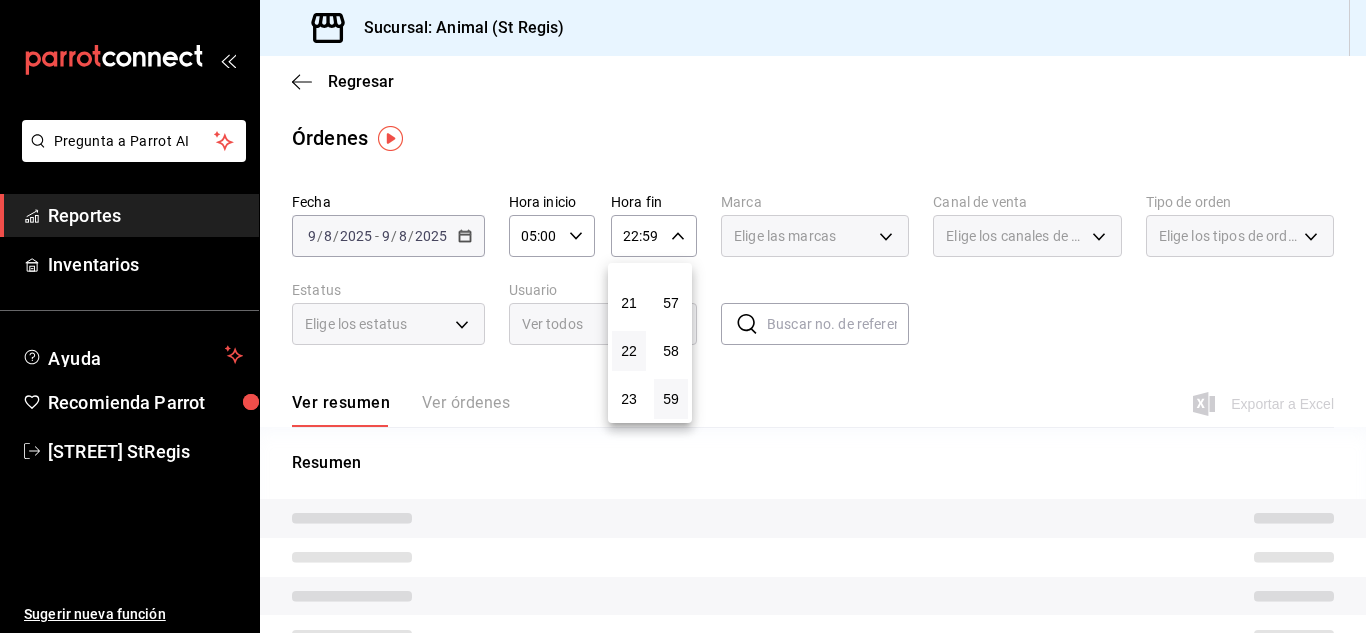 type 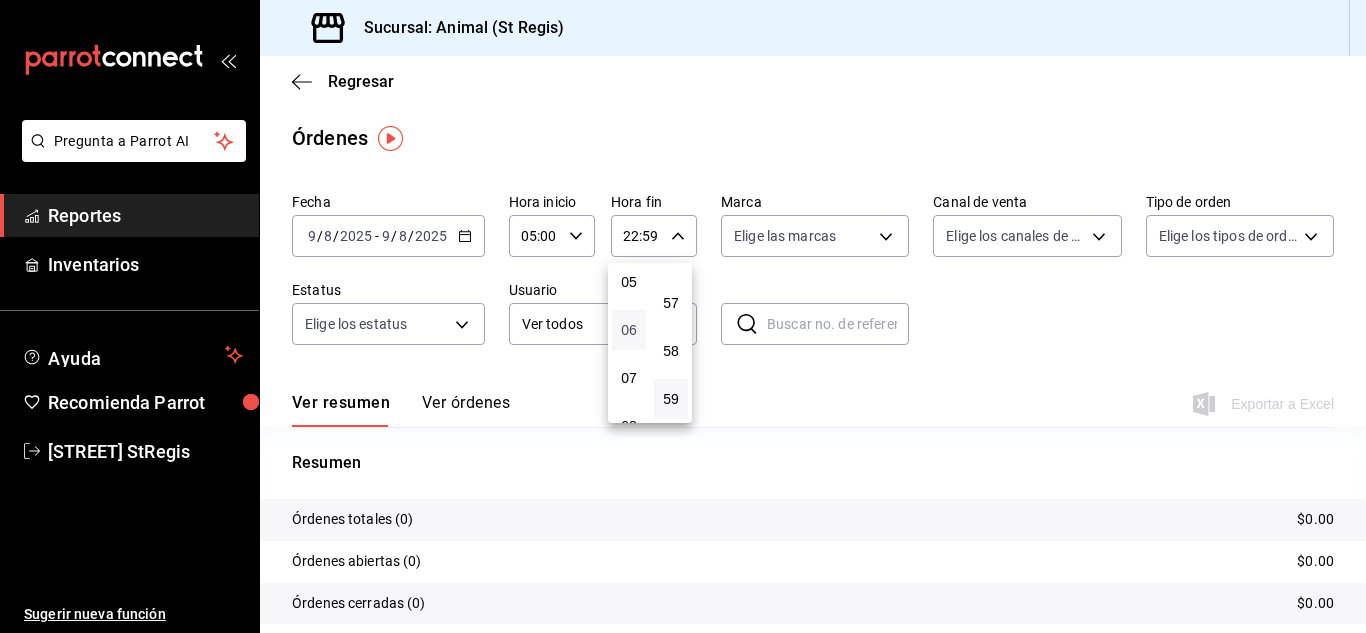 scroll, scrollTop: 240, scrollLeft: 0, axis: vertical 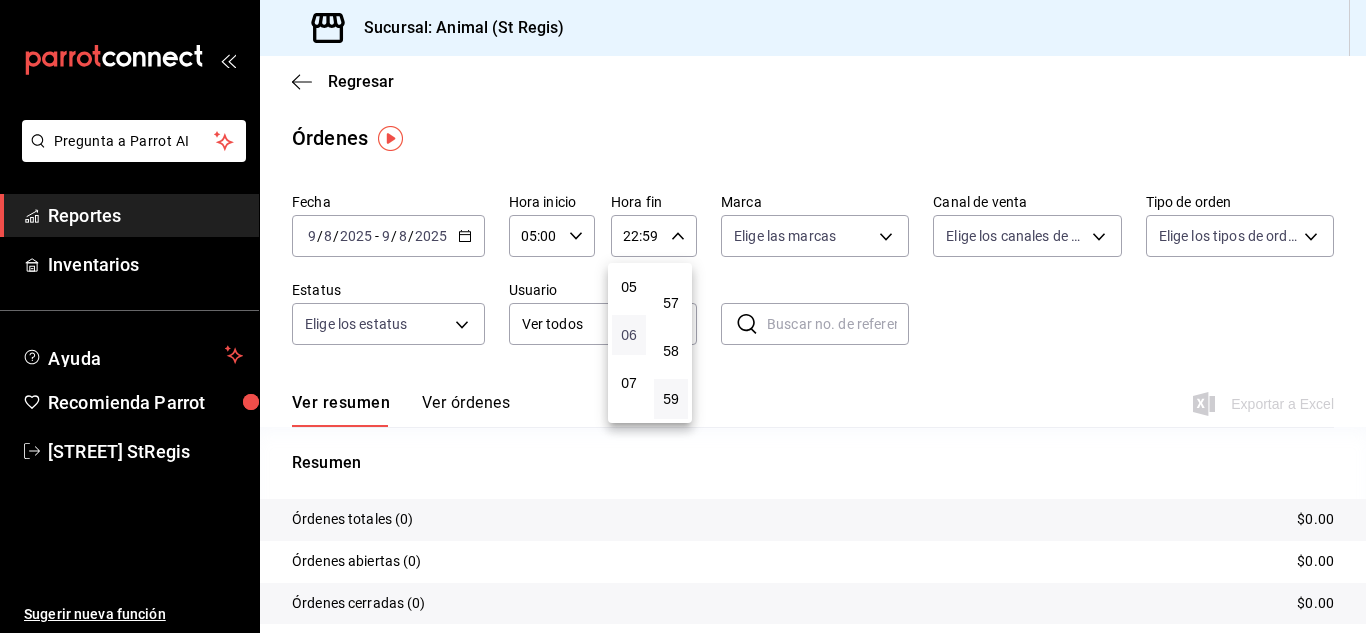 click on "05" at bounding box center (629, 287) 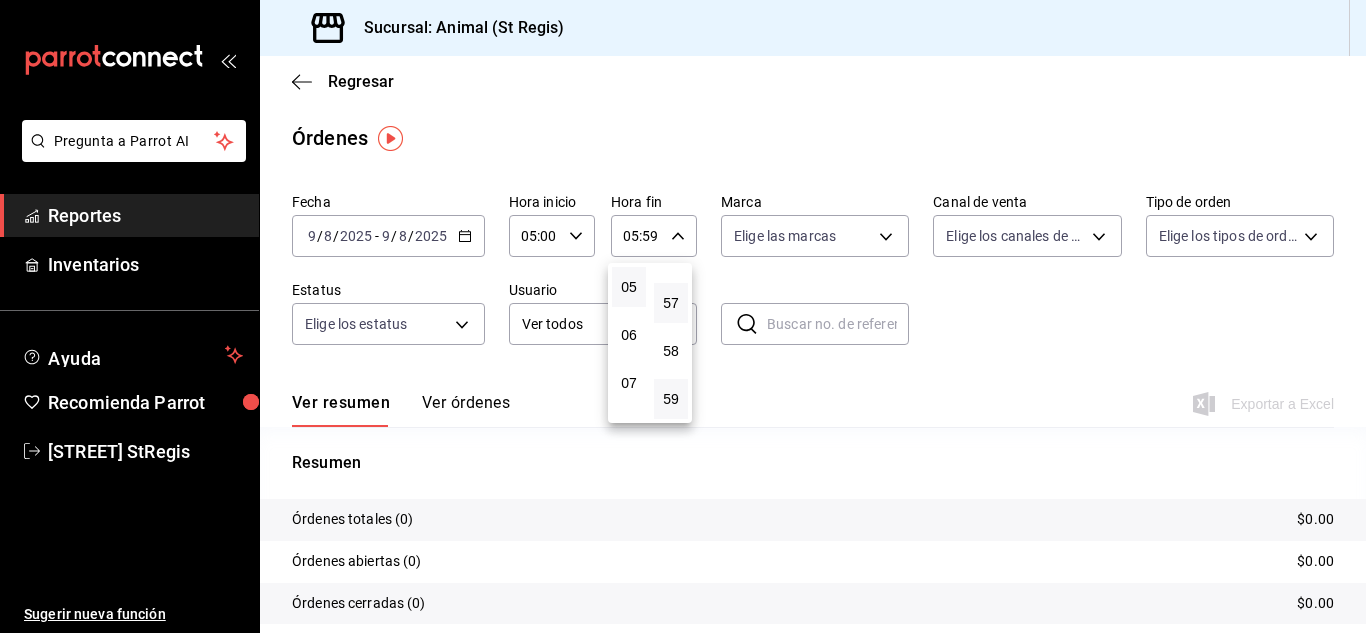 click on "57" at bounding box center (671, 303) 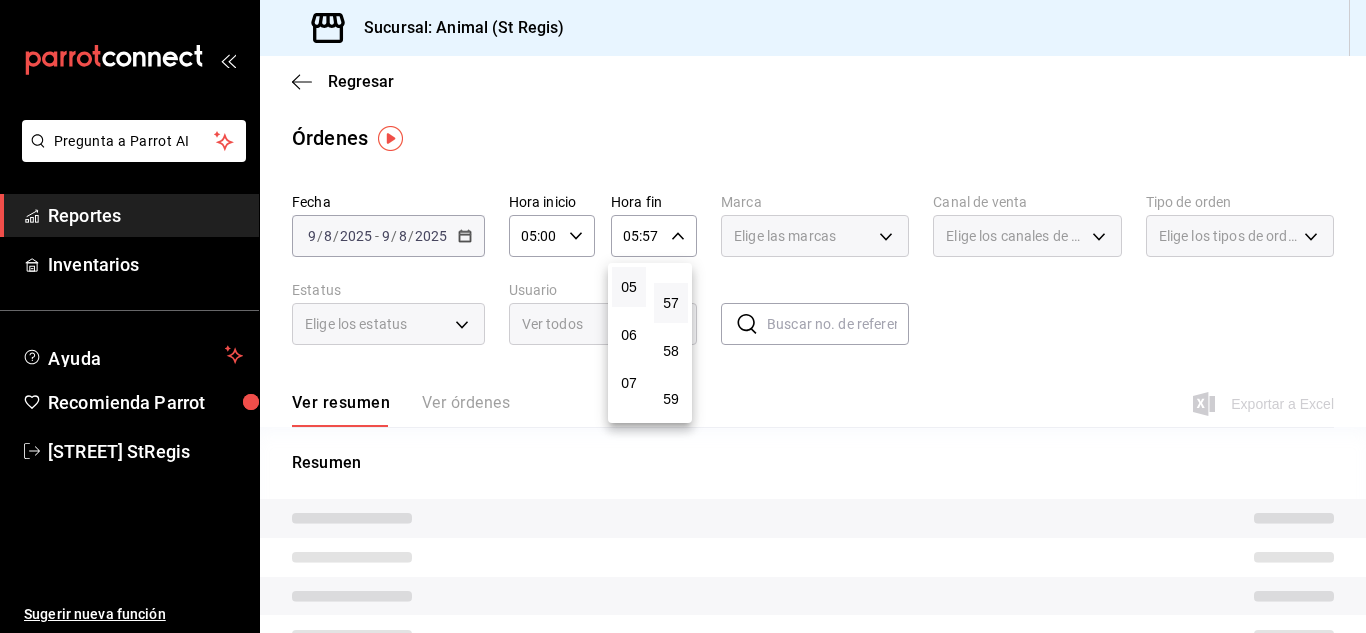 type 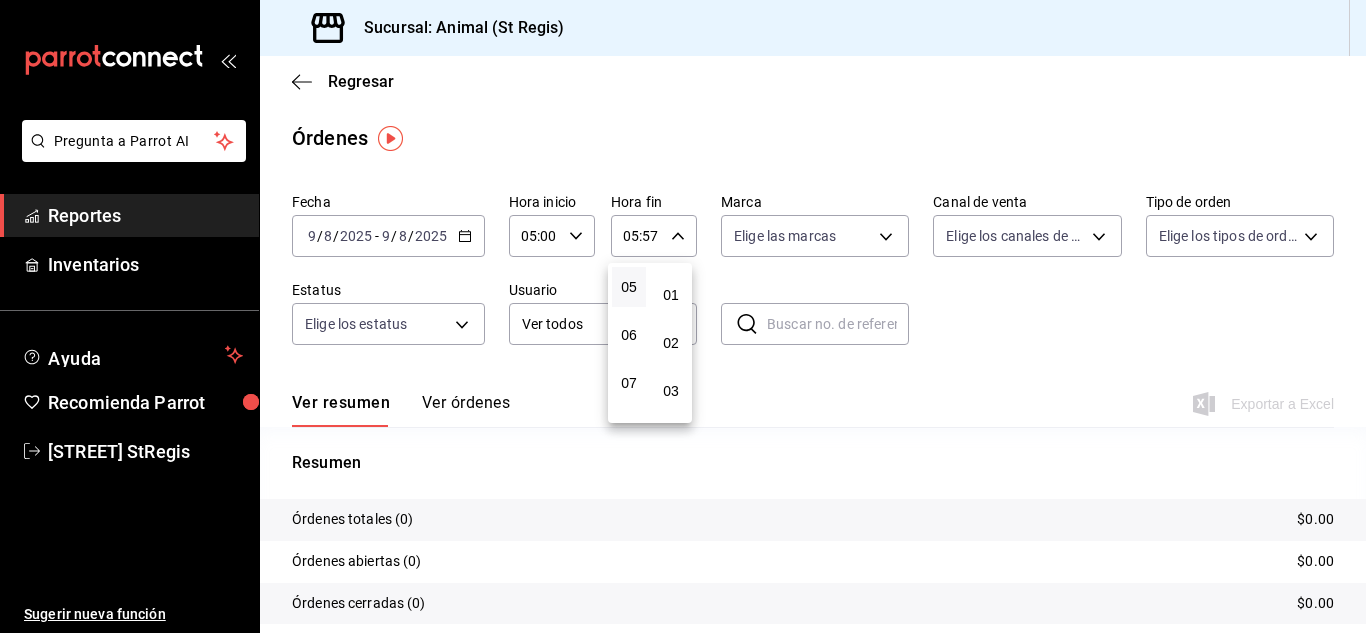 scroll, scrollTop: 0, scrollLeft: 0, axis: both 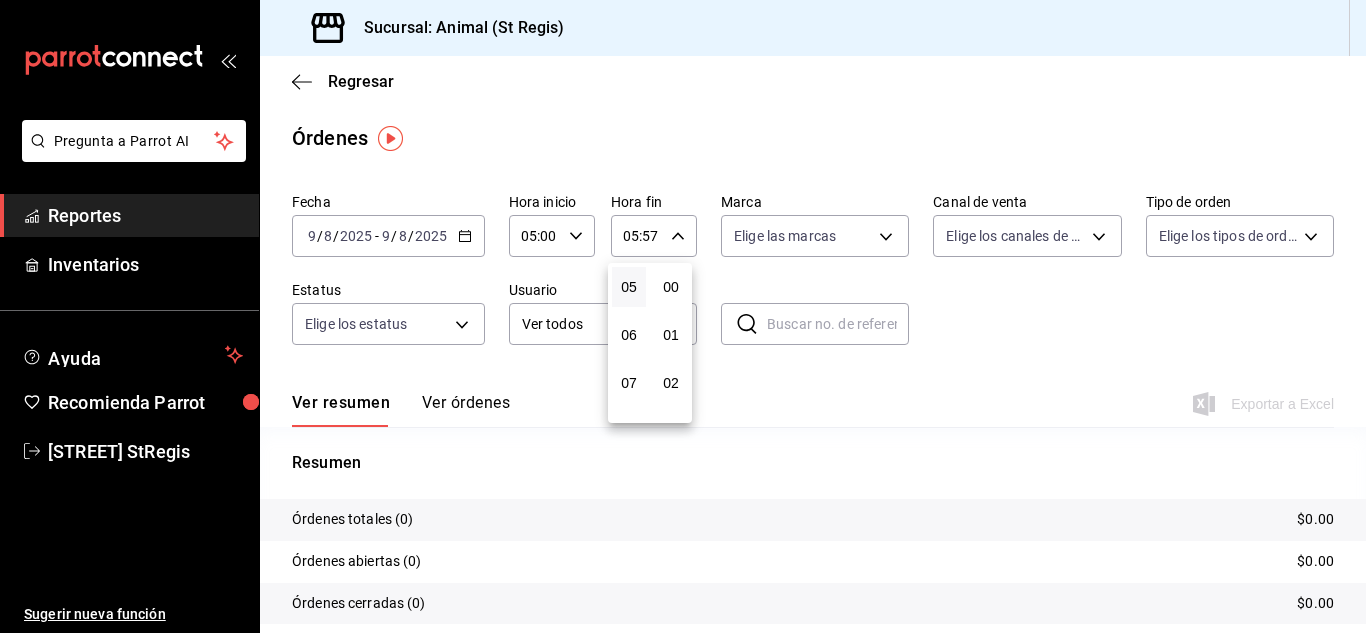 click on "00" at bounding box center [671, 287] 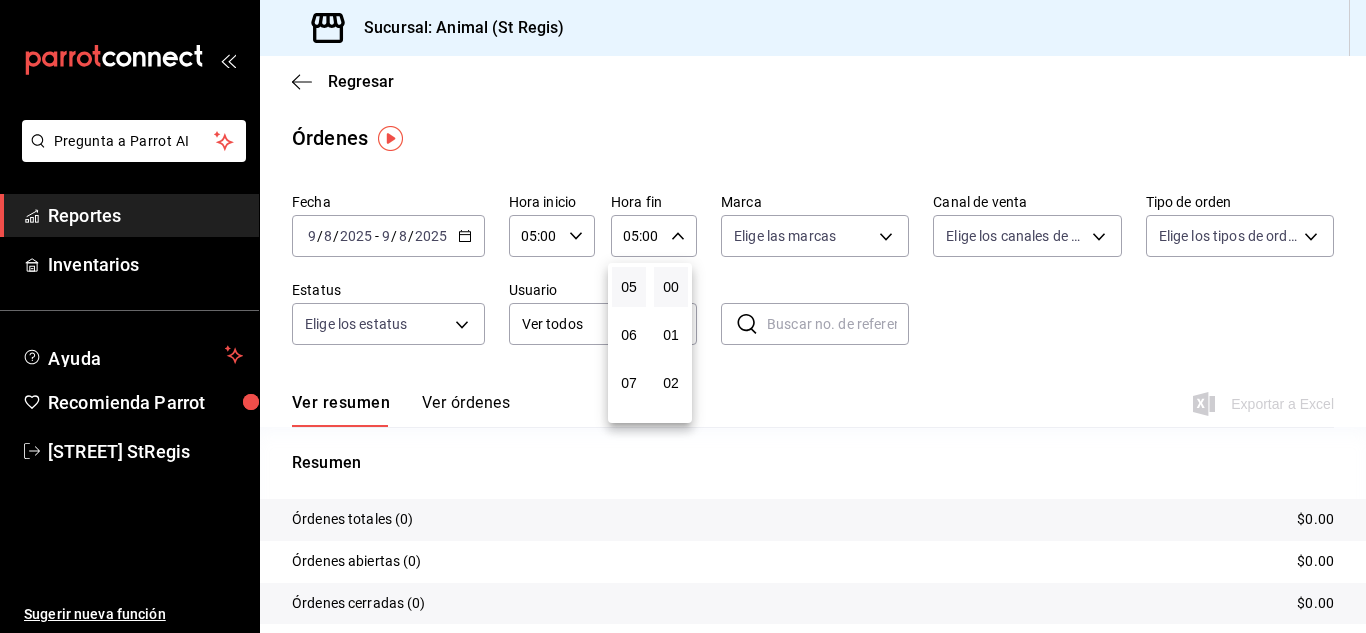click at bounding box center [683, 316] 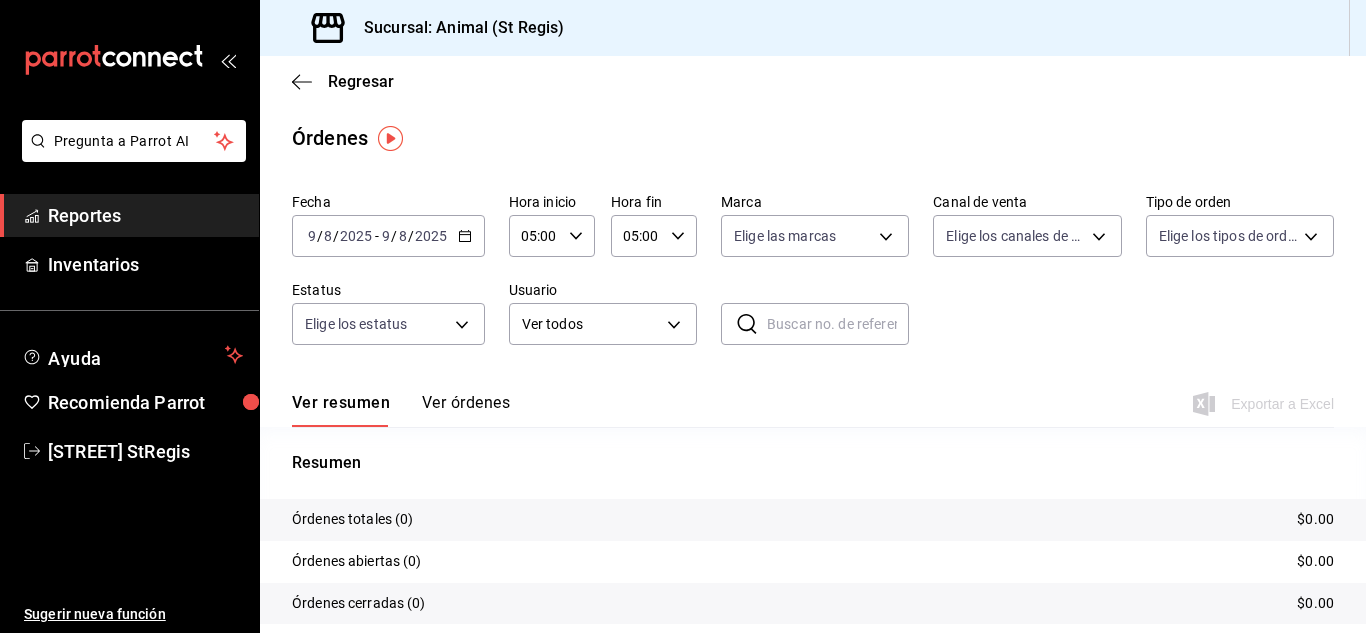 click 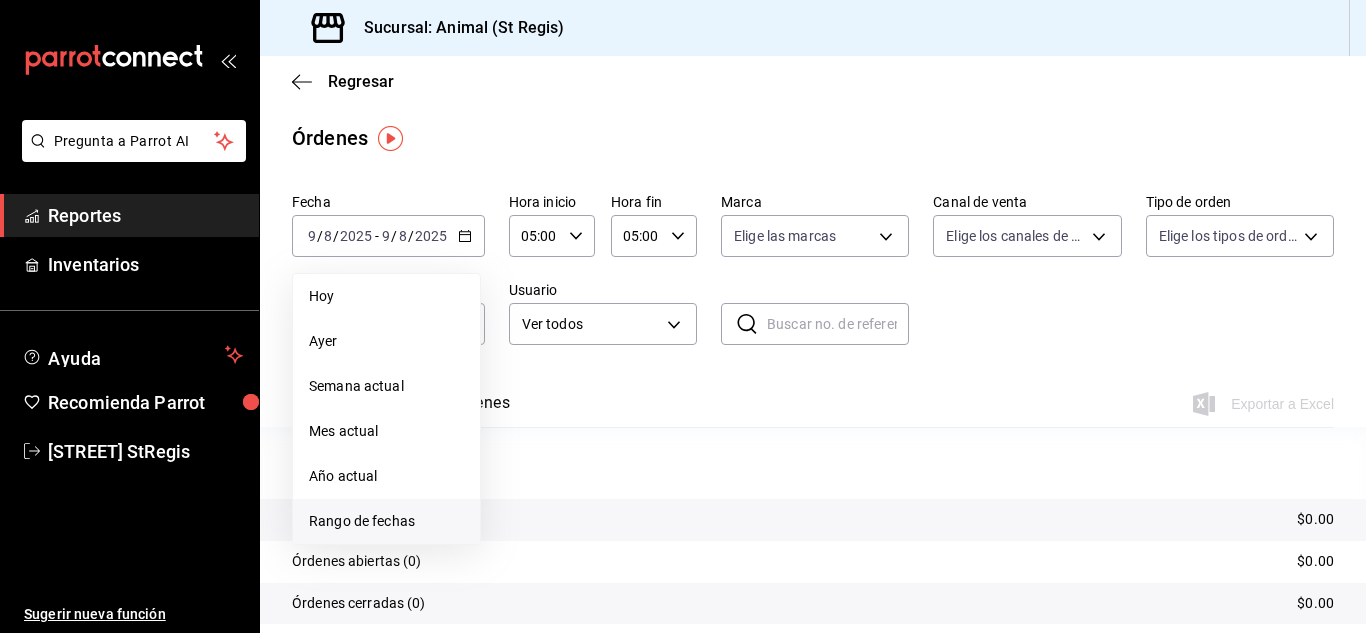click on "Rango de fechas" at bounding box center (386, 521) 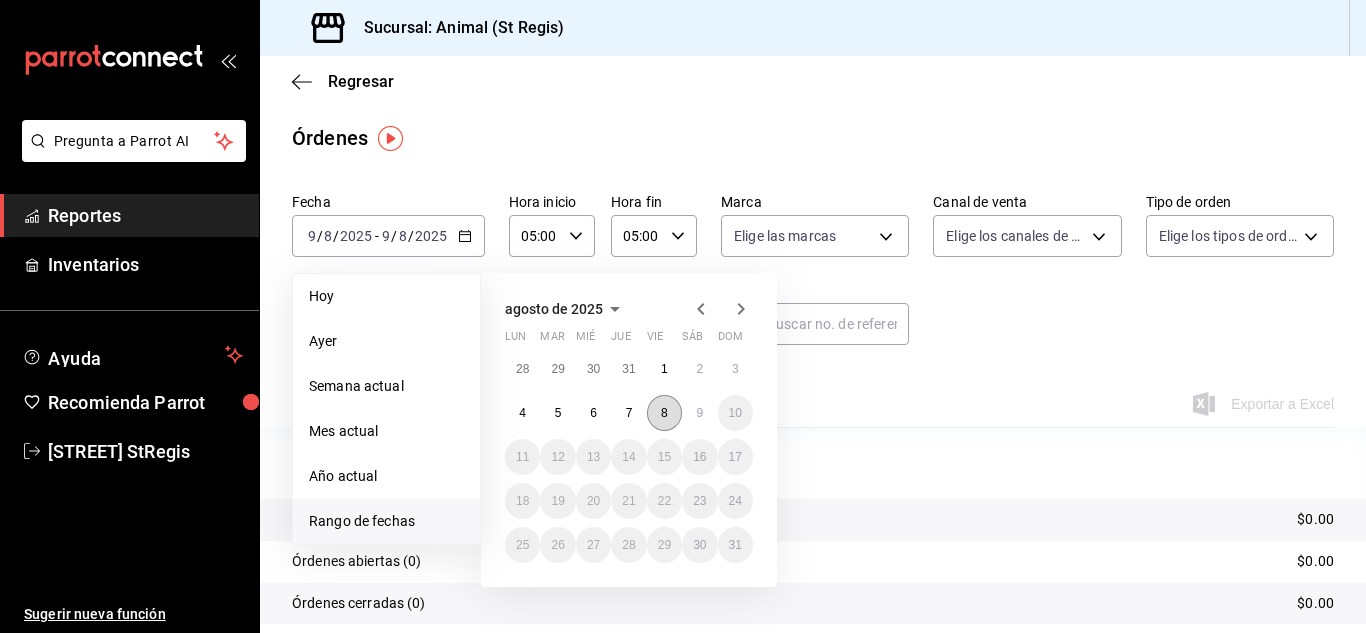 click on "8" at bounding box center [664, 413] 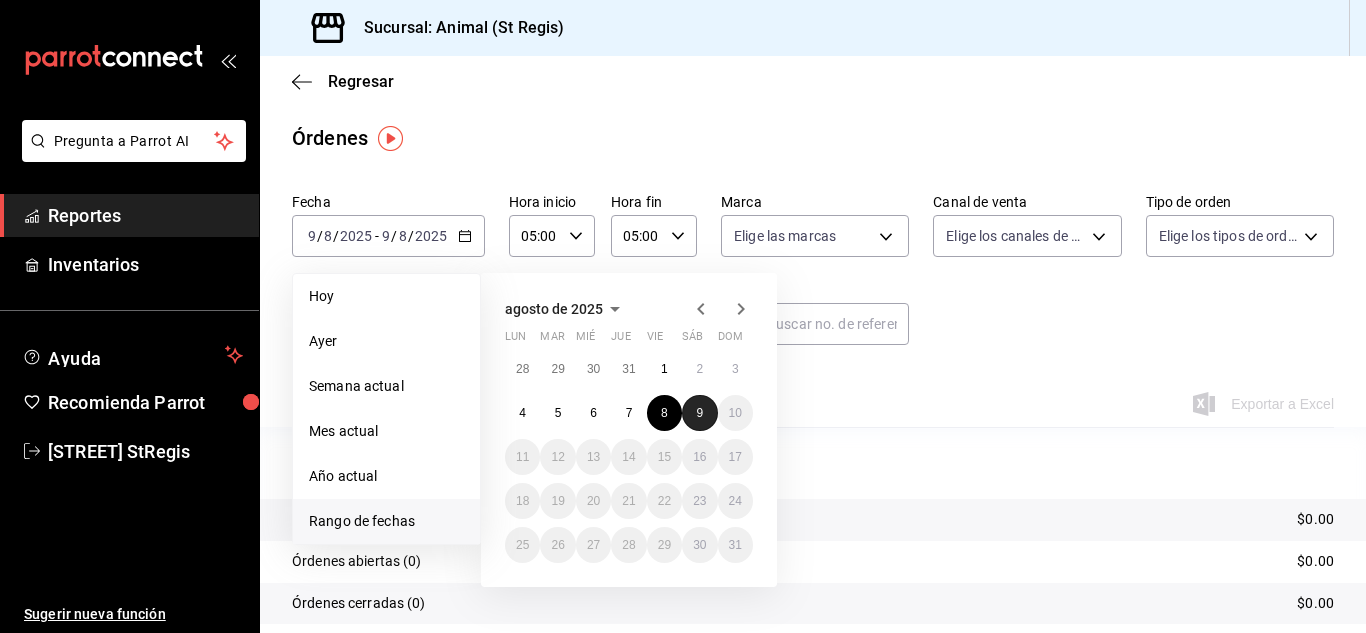 click on "9" at bounding box center [699, 413] 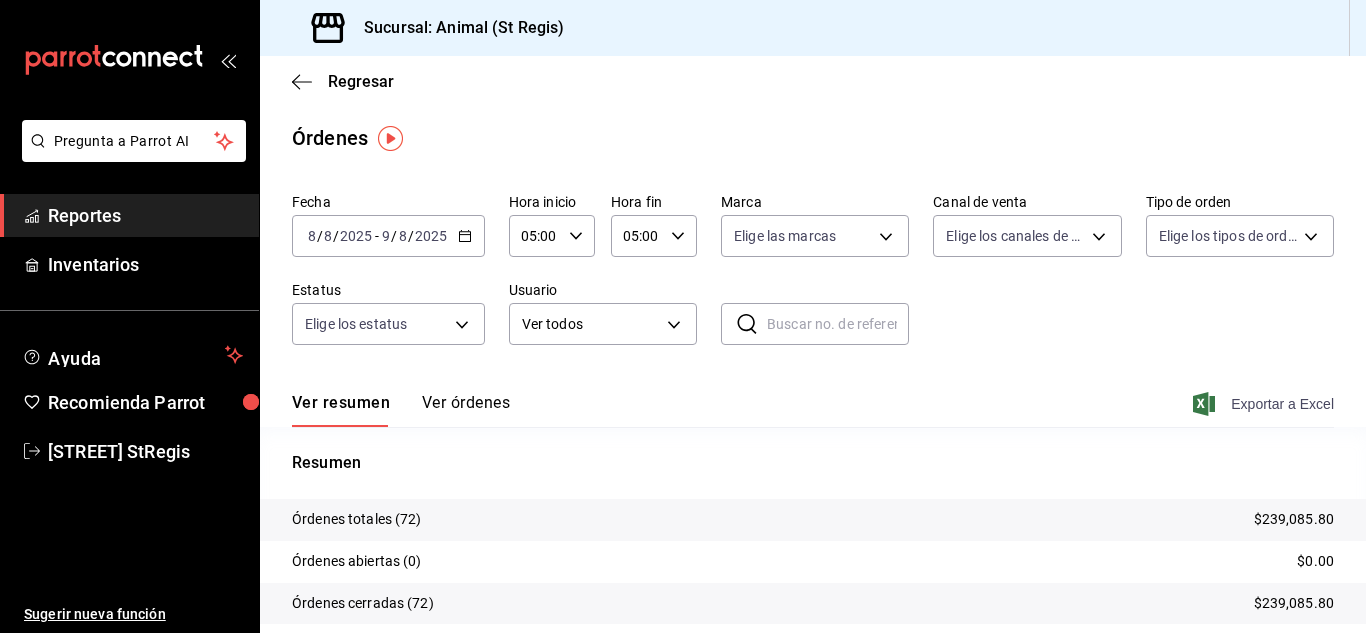 click on "Exportar a Excel" at bounding box center [1265, 404] 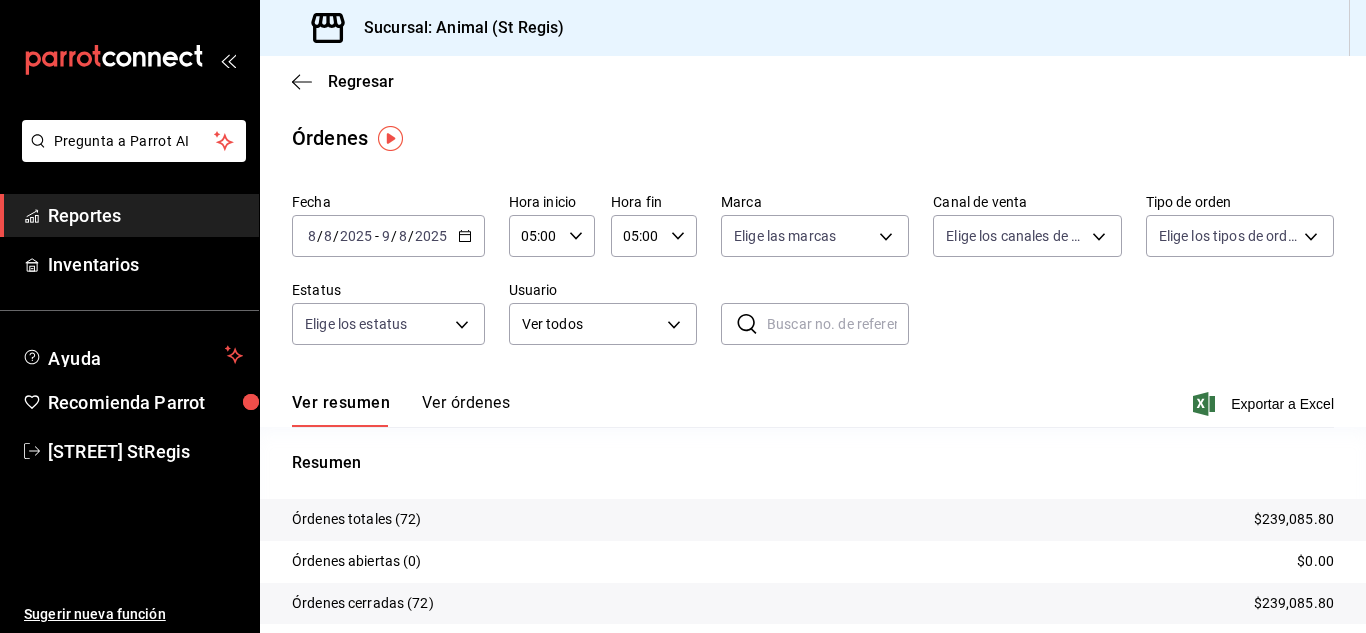 click on "Regresar Órdenes Fecha [DATE] [DATE] - [DATE] [DATE] Hora inicio 05:00 Hora inicio Hora fin 05:00 Hora fin Marca Elige las marcas Canal de venta Elige los canales de venta Tipo de orden Elige los tipos de orden Estatus Elige los estatus Usuario Ver todos ALL ​ ​ Ver resumen Ver órdenes Exportar a Excel Resumen Órdenes totales (72) $239,085.80 Órdenes abiertas (0) $0.00 Órdenes cerradas (72) $239,085.80 Órdenes canceladas (0) $0.00 Órdenes negadas (0) $0.00 ¿Quieres ver el consumo promedio por orden y comensal? Ve al reporte de Ticket promedio" at bounding box center [813, 420] 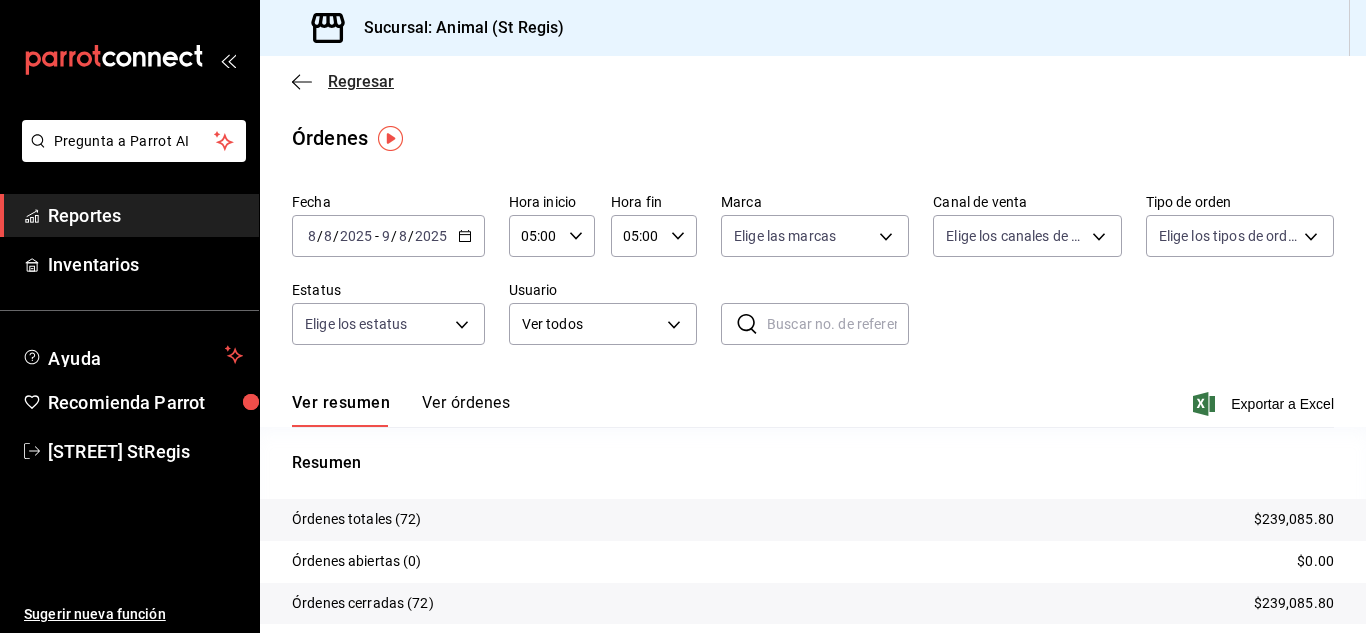 click 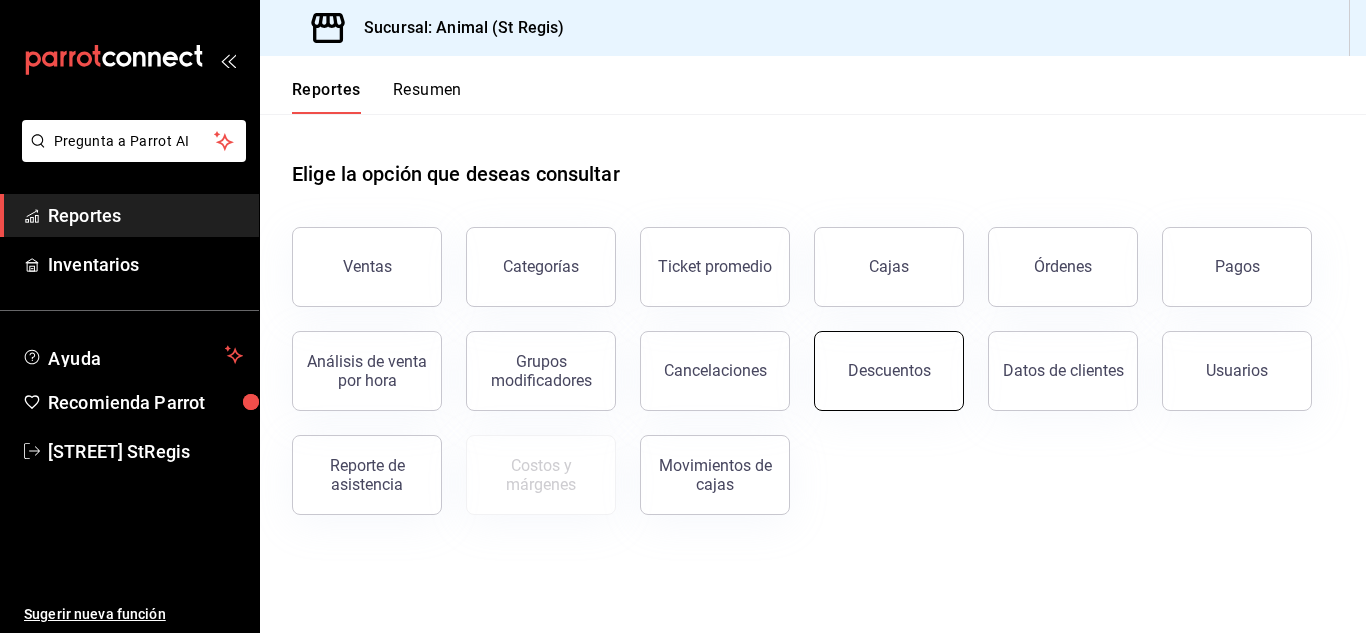 click on "Descuentos" at bounding box center (889, 371) 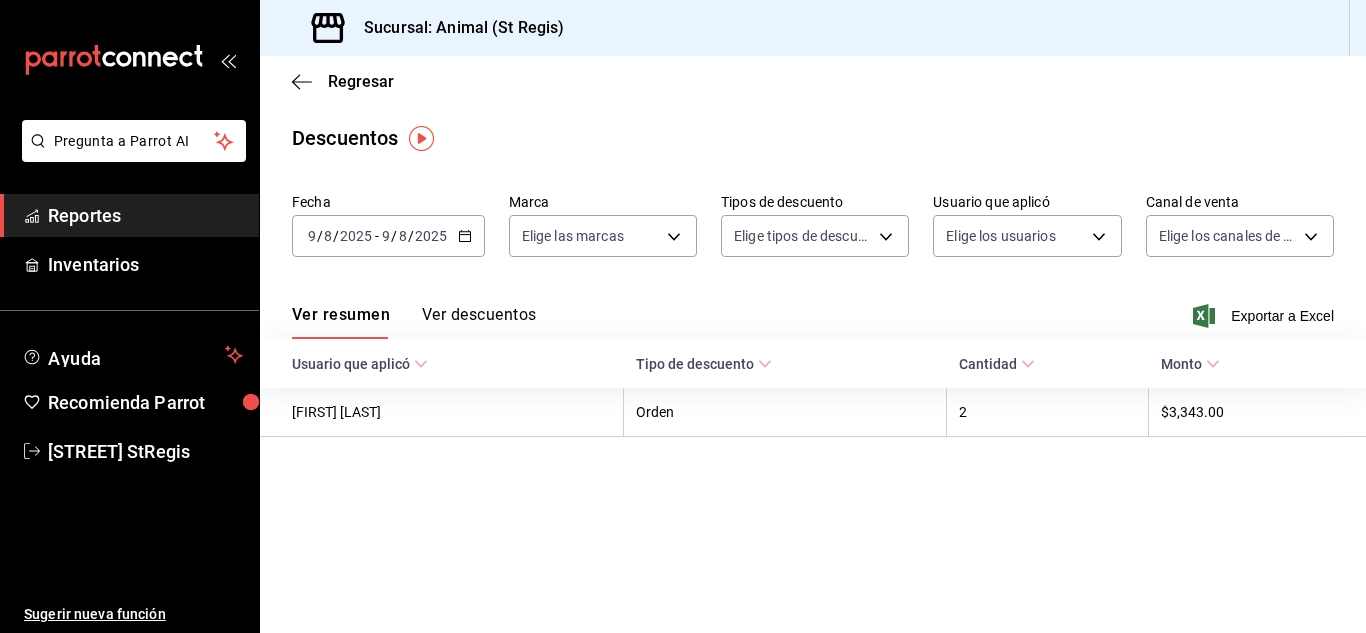 click 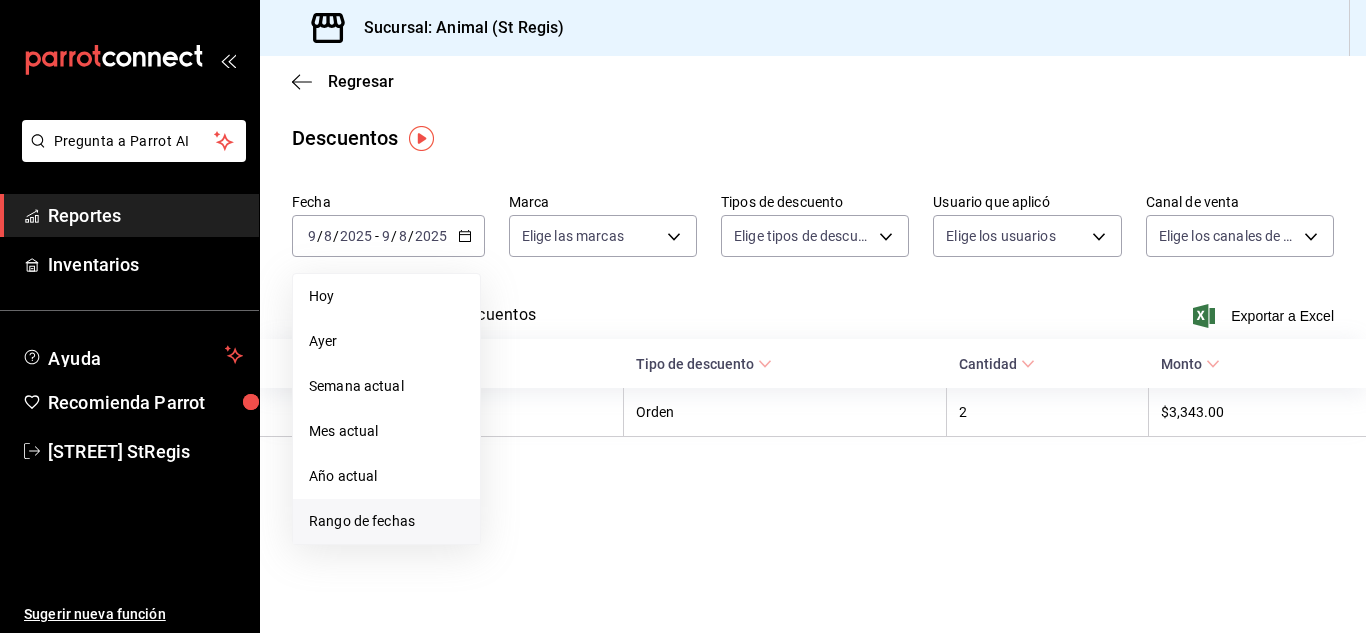 click on "Rango de fechas" at bounding box center [386, 521] 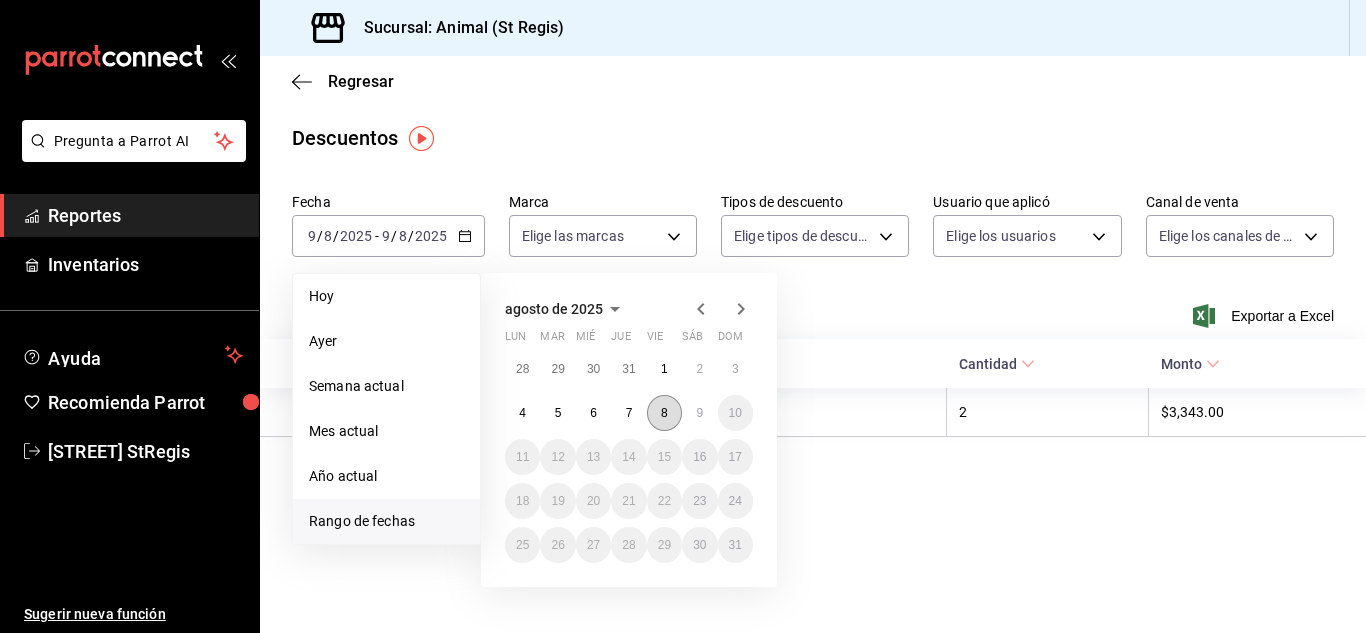 click on "8" at bounding box center [664, 413] 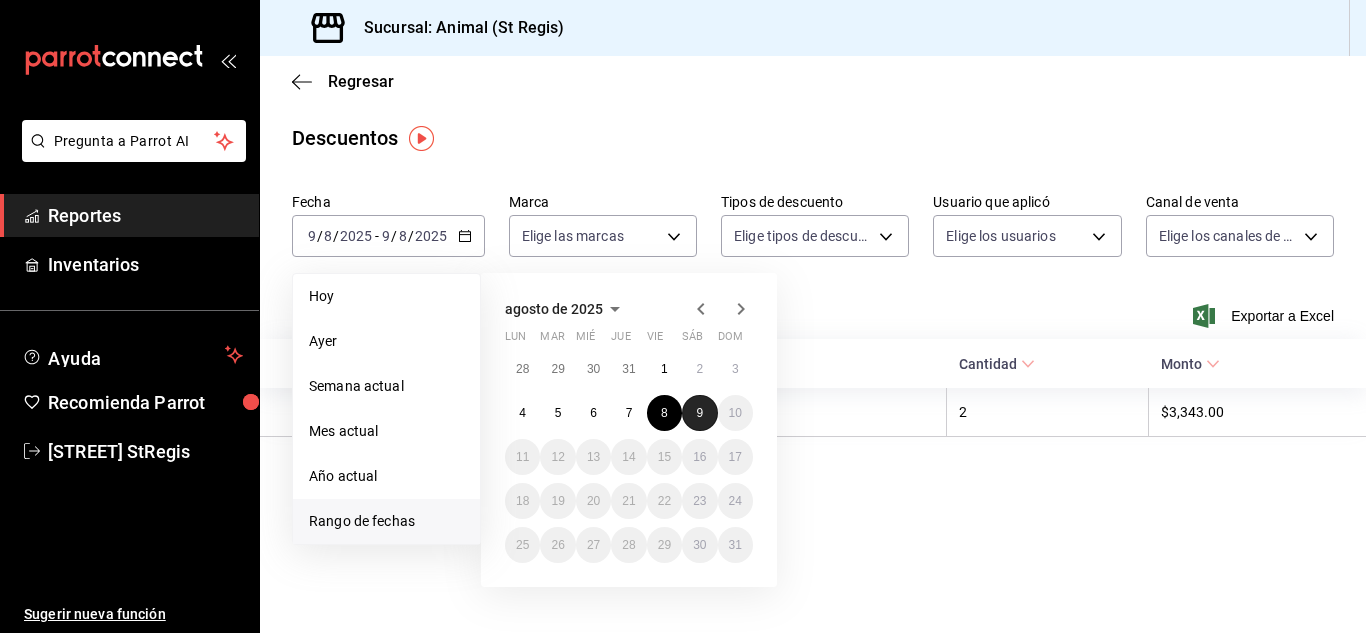 click on "9" at bounding box center (699, 413) 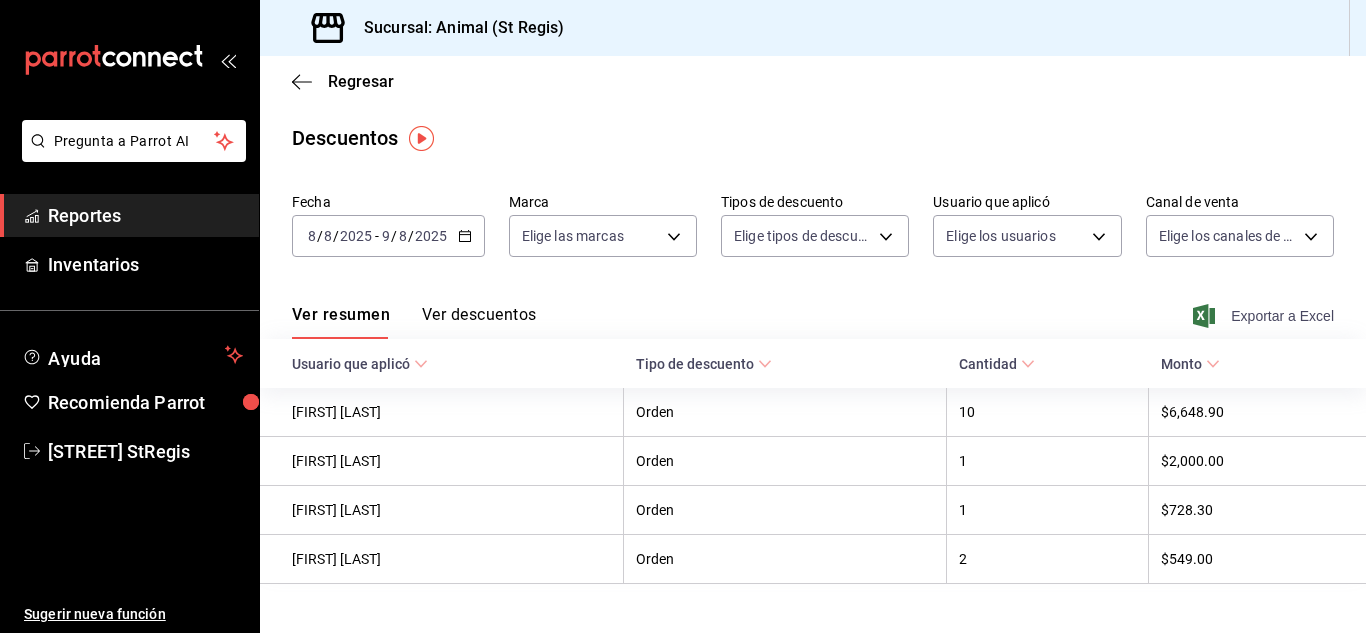 click on "Exportar a Excel" at bounding box center (1265, 316) 